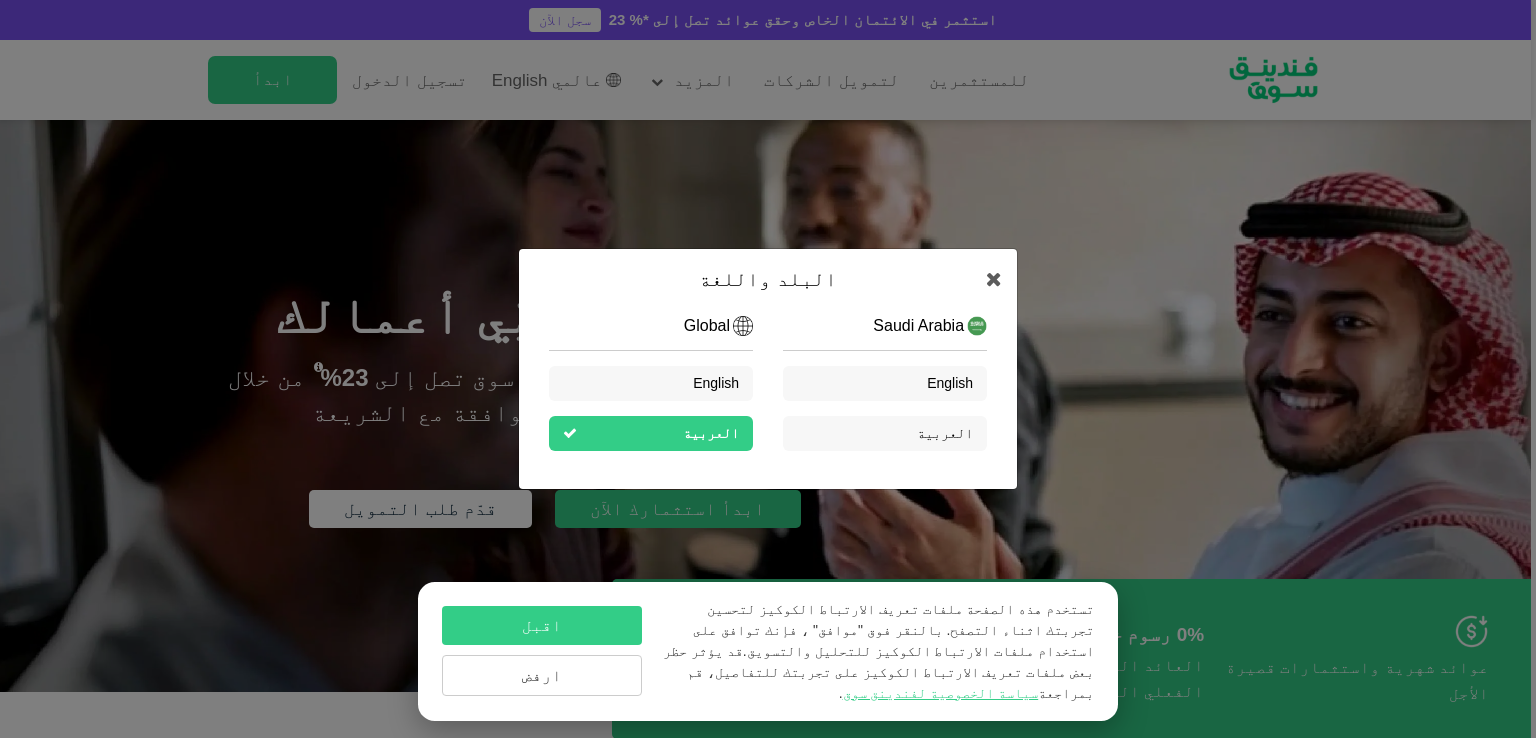 scroll, scrollTop: 0, scrollLeft: 0, axis: both 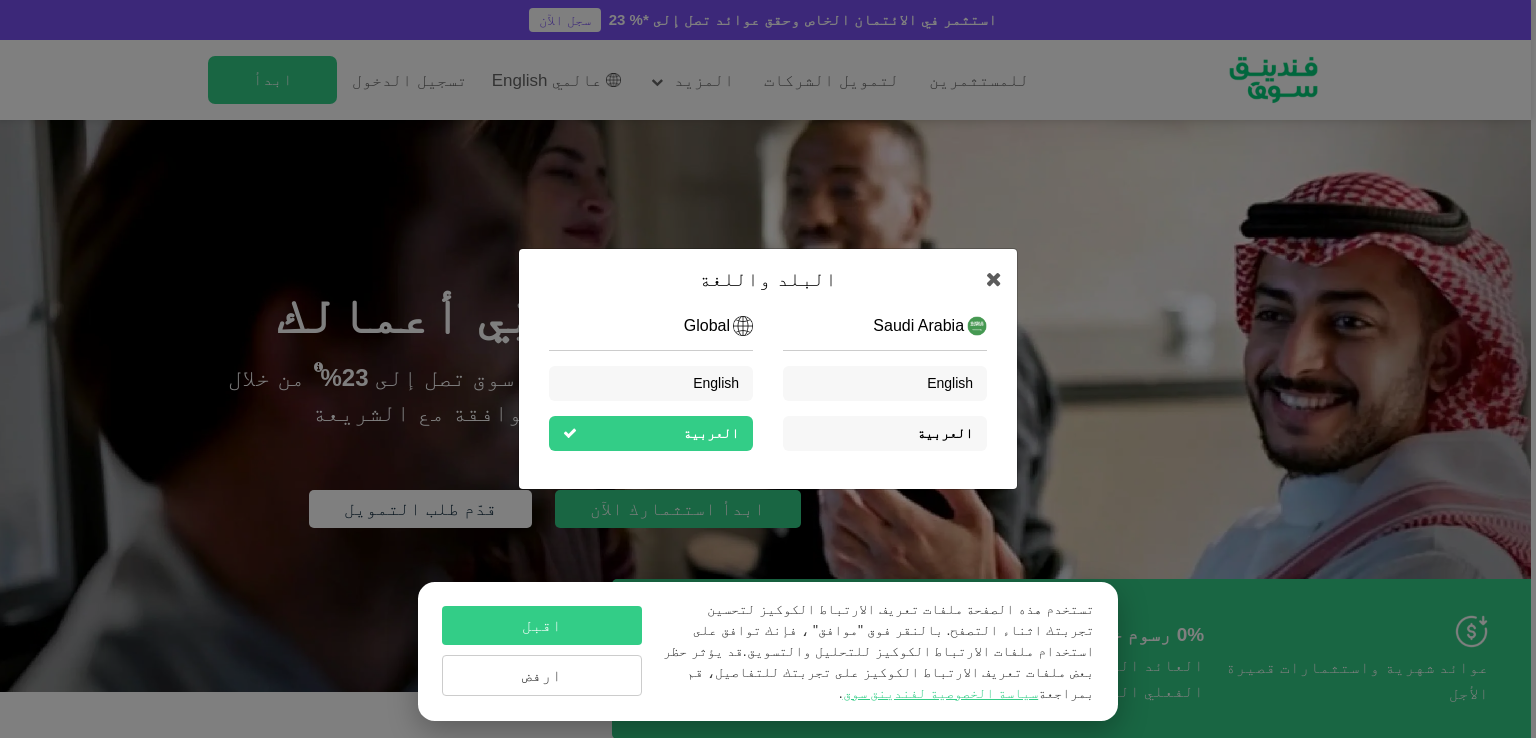 click on "العربية" at bounding box center [945, 433] 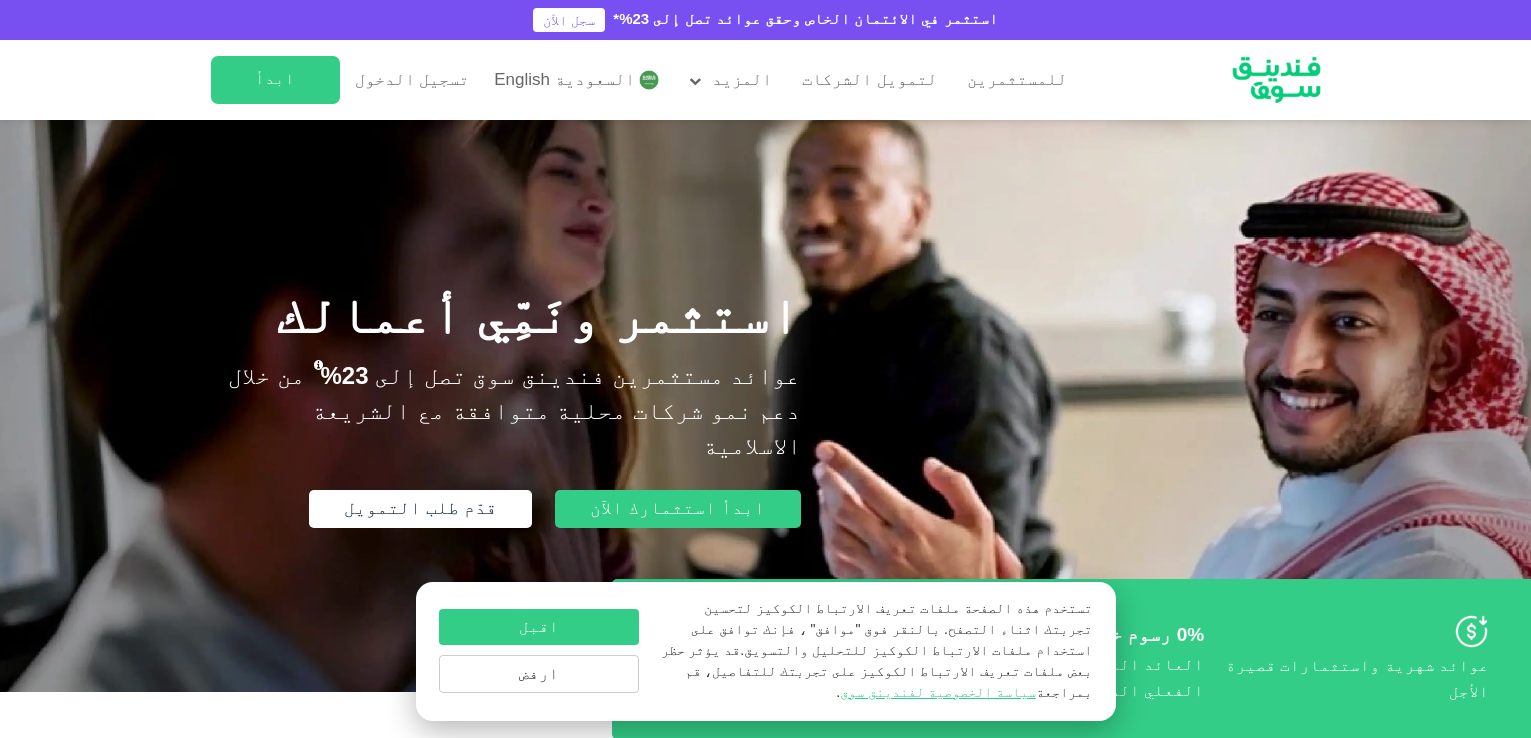 scroll, scrollTop: 0, scrollLeft: 0, axis: both 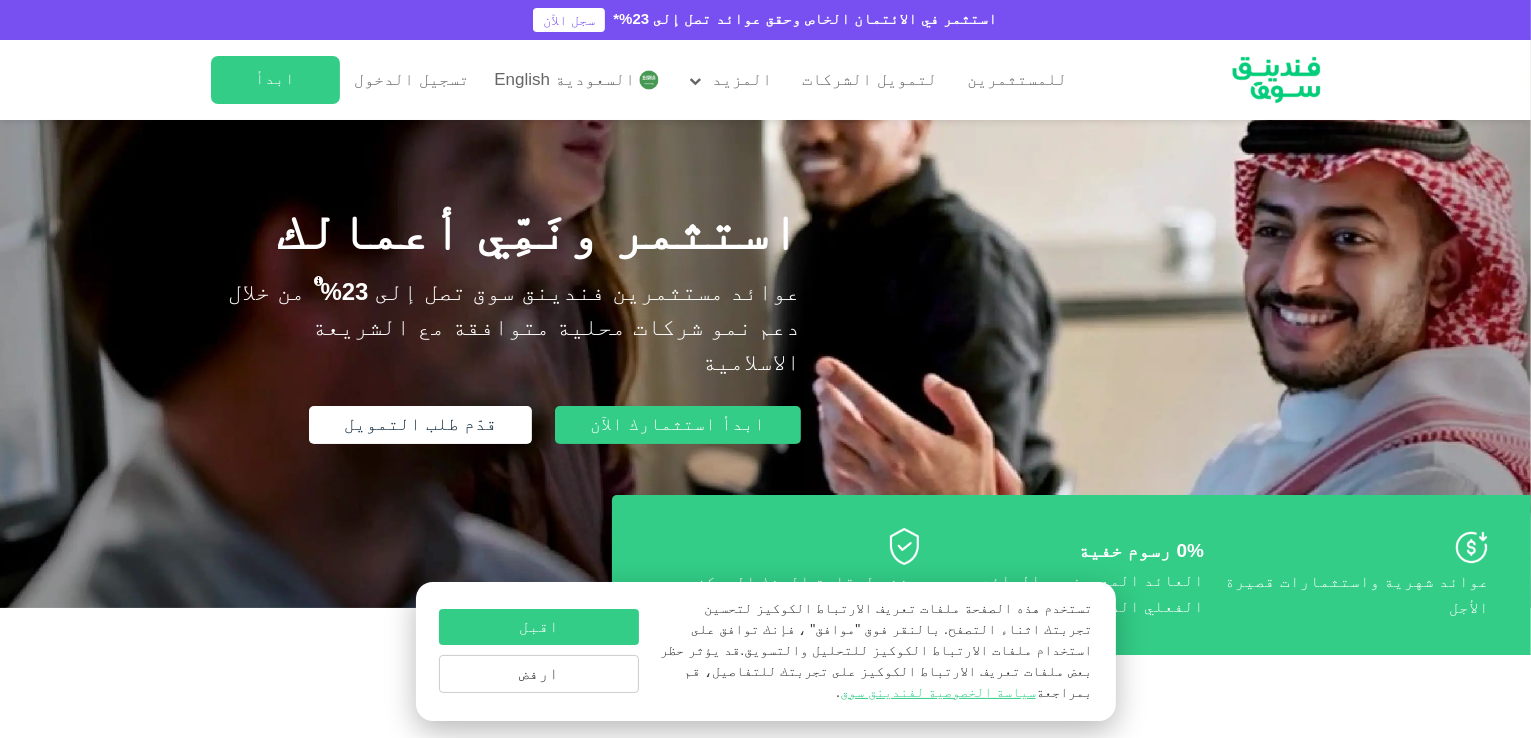 drag, startPoint x: 1535, startPoint y: 81, endPoint x: 1524, endPoint y: 140, distance: 60.016663 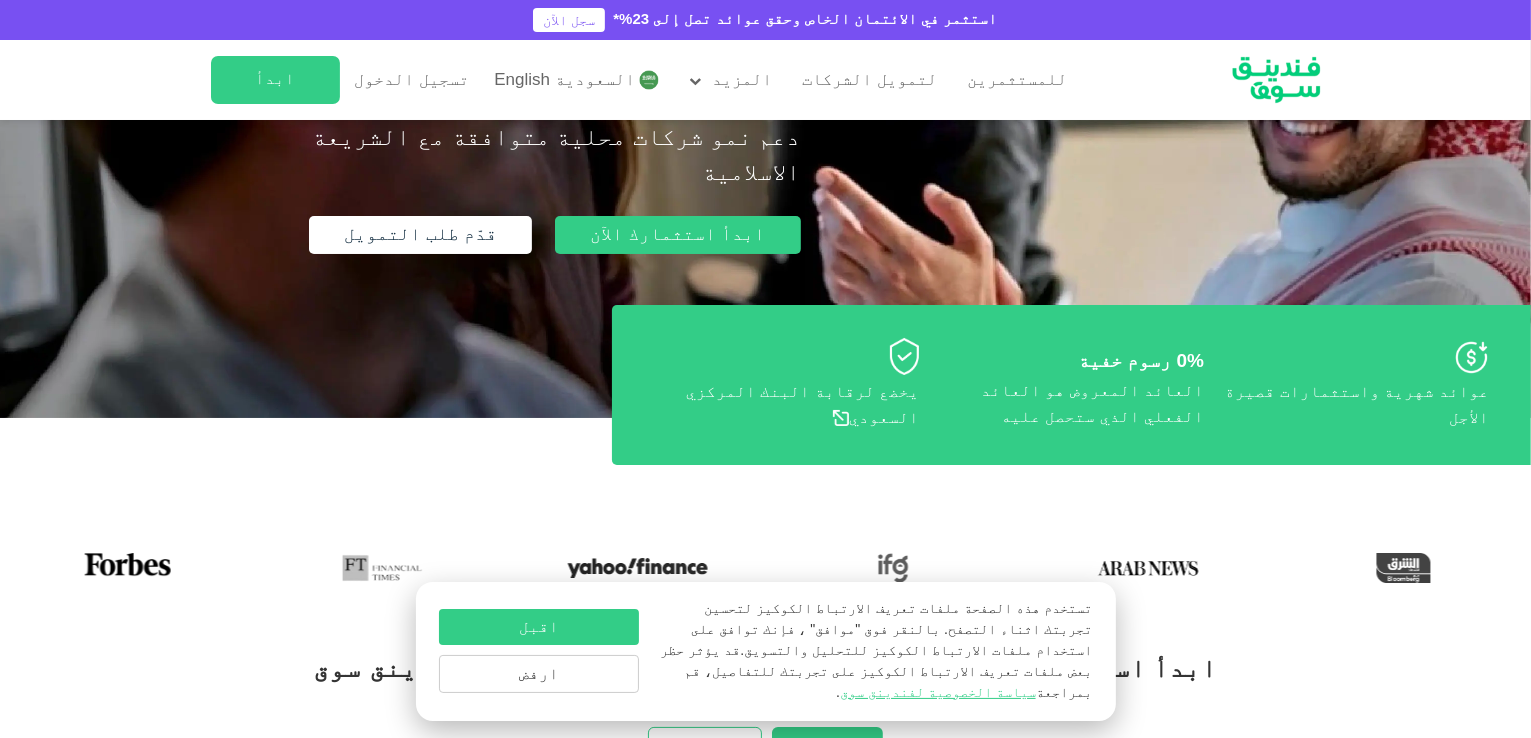 scroll, scrollTop: 311, scrollLeft: 0, axis: vertical 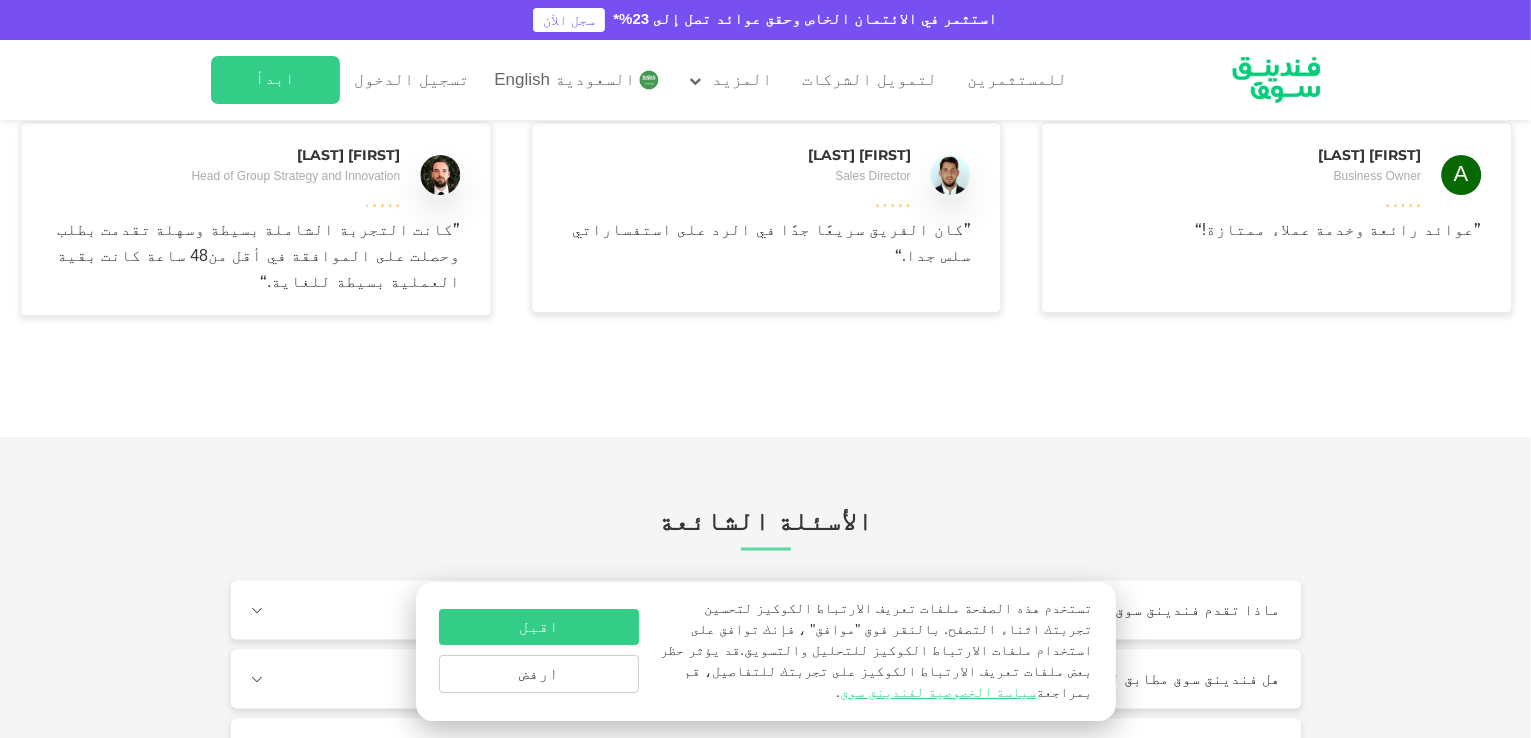 type 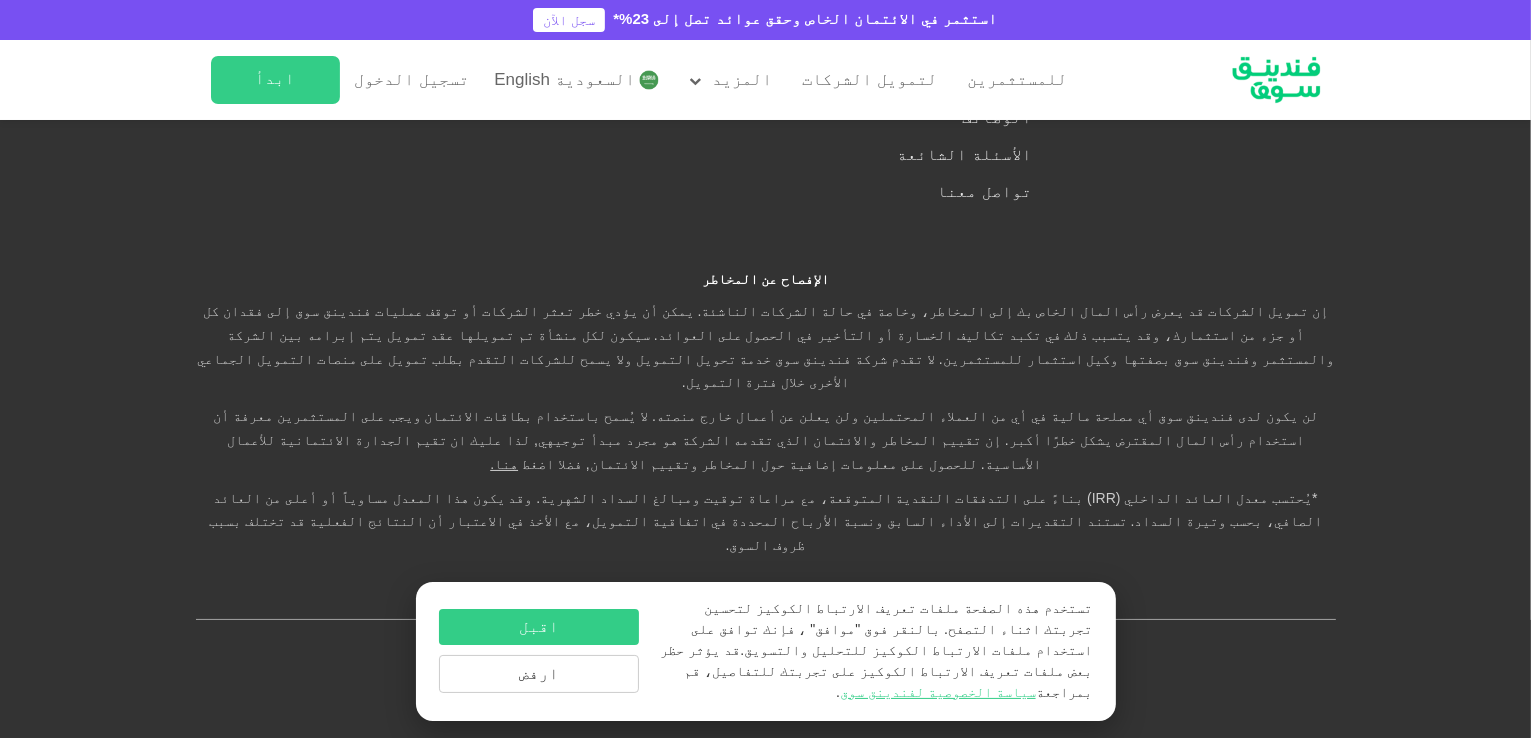 scroll, scrollTop: 5145, scrollLeft: 0, axis: vertical 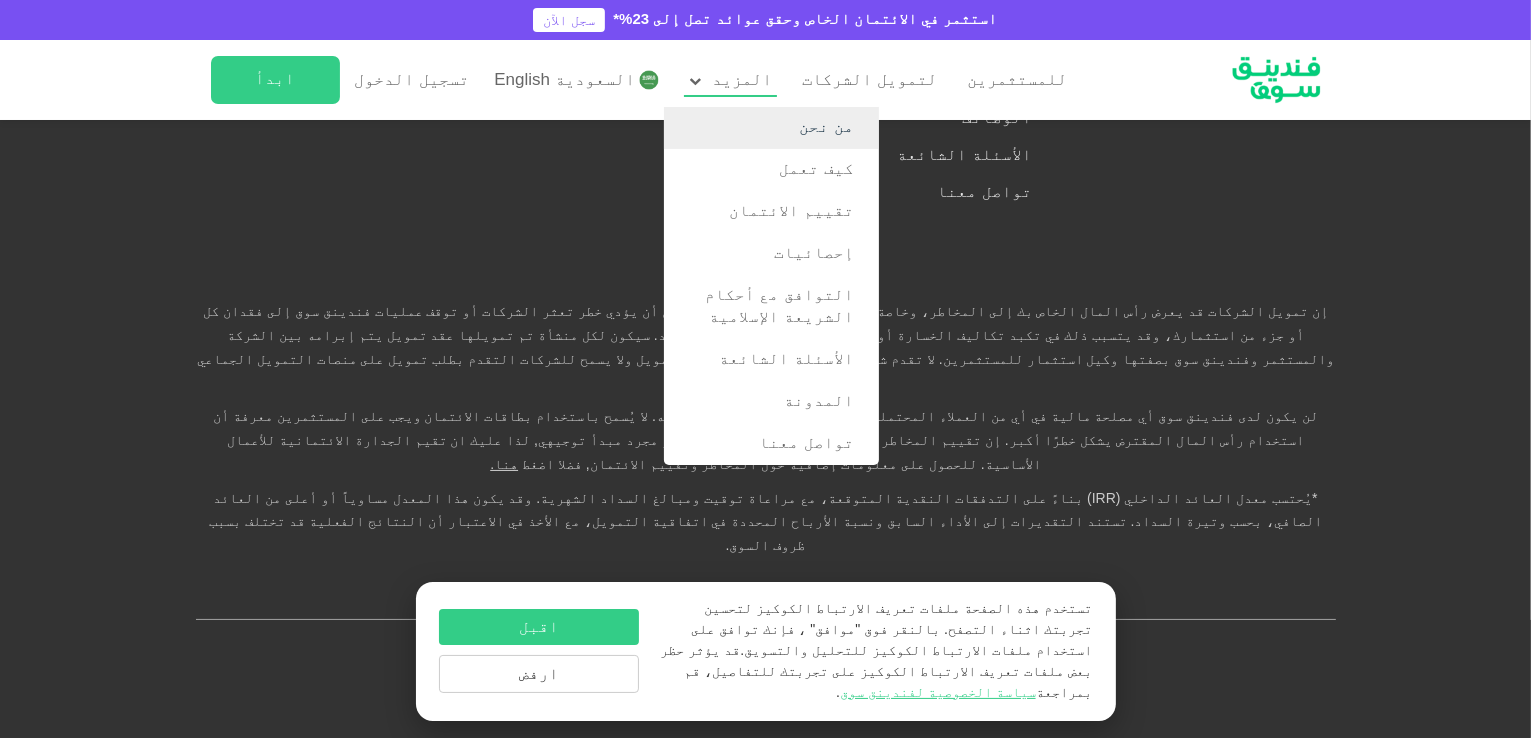 click on "من نحن" at bounding box center (771, 128) 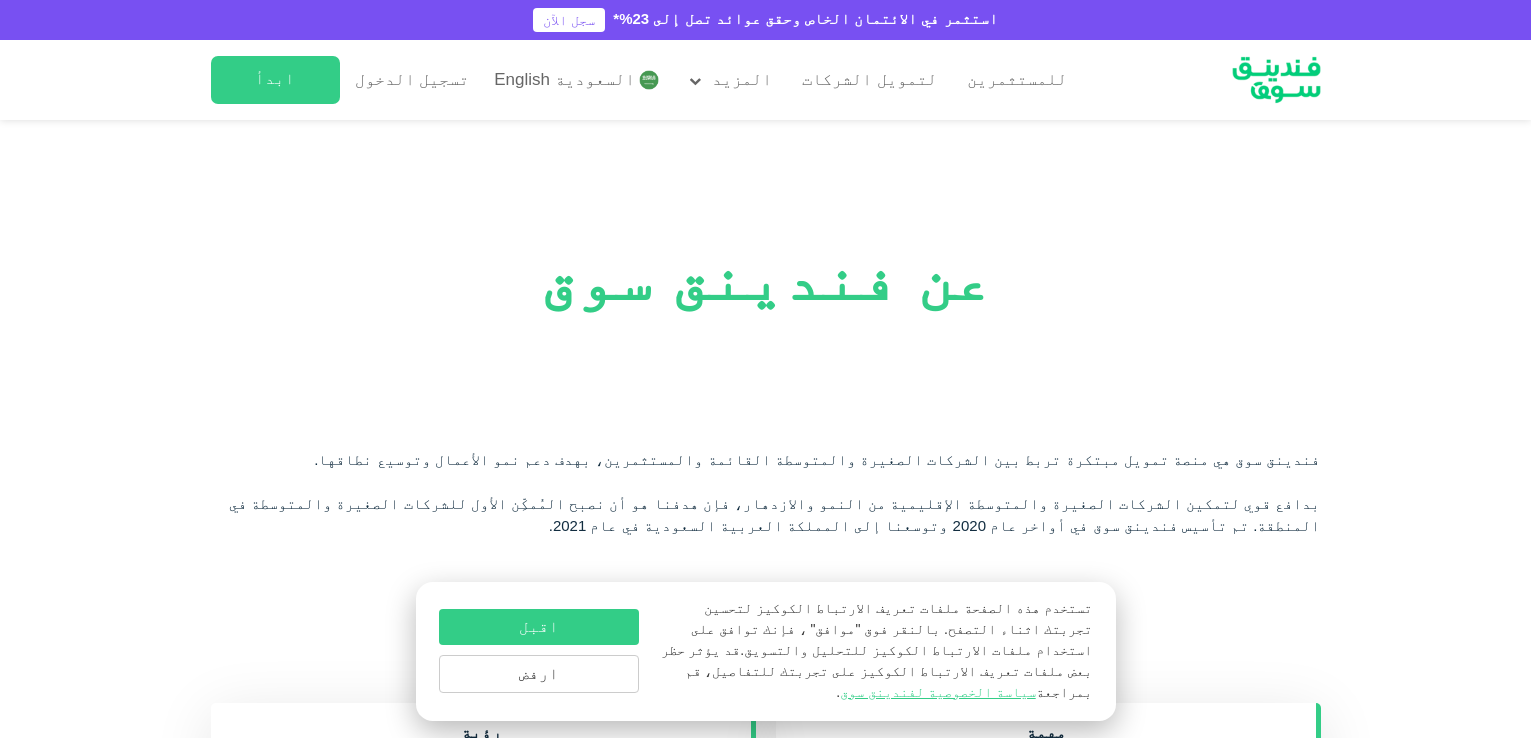 scroll, scrollTop: 0, scrollLeft: 0, axis: both 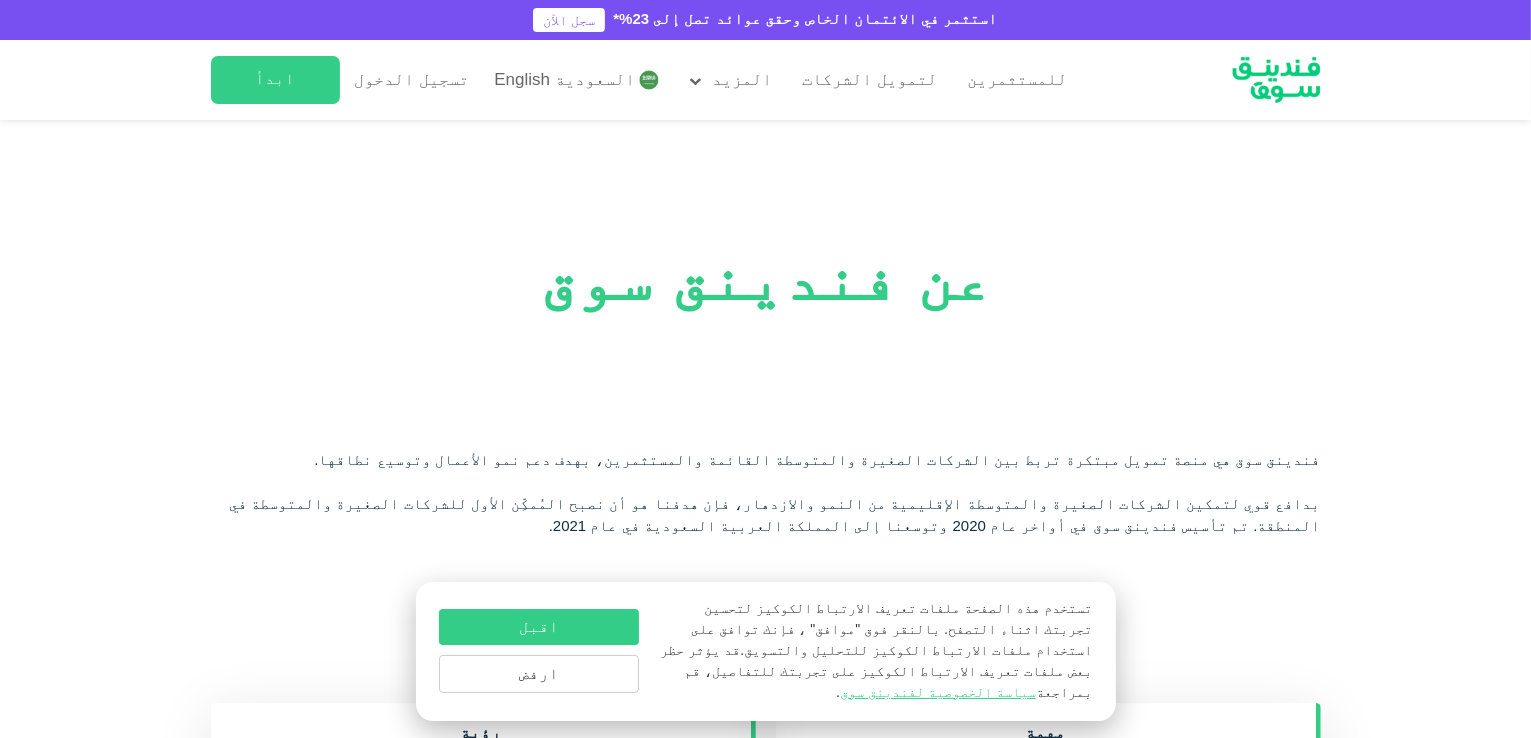 click on "فندينق سوق هي منصة تمويل مبتكرة تربط بين الشركات الصغيرة والمتوسطة القائمة والمستثمرين، بهدف دعم نمو الأعمال وتوسيع نطاقها.
بدافع قوي لتمكين الشركات الصغيرة والمتوسطة الإقليمية من النمو والازدهار، فإن هدفنا هو أن نصبح المُمكِّن الأول للشركات الصغيرة والمتوسطة في المنطقة. تم تأسيس فندينق  سوق في أواخر عام 2020 وتوسعنا إلى المملكة العربية السعودية في عام 2021." at bounding box center (765, 494) 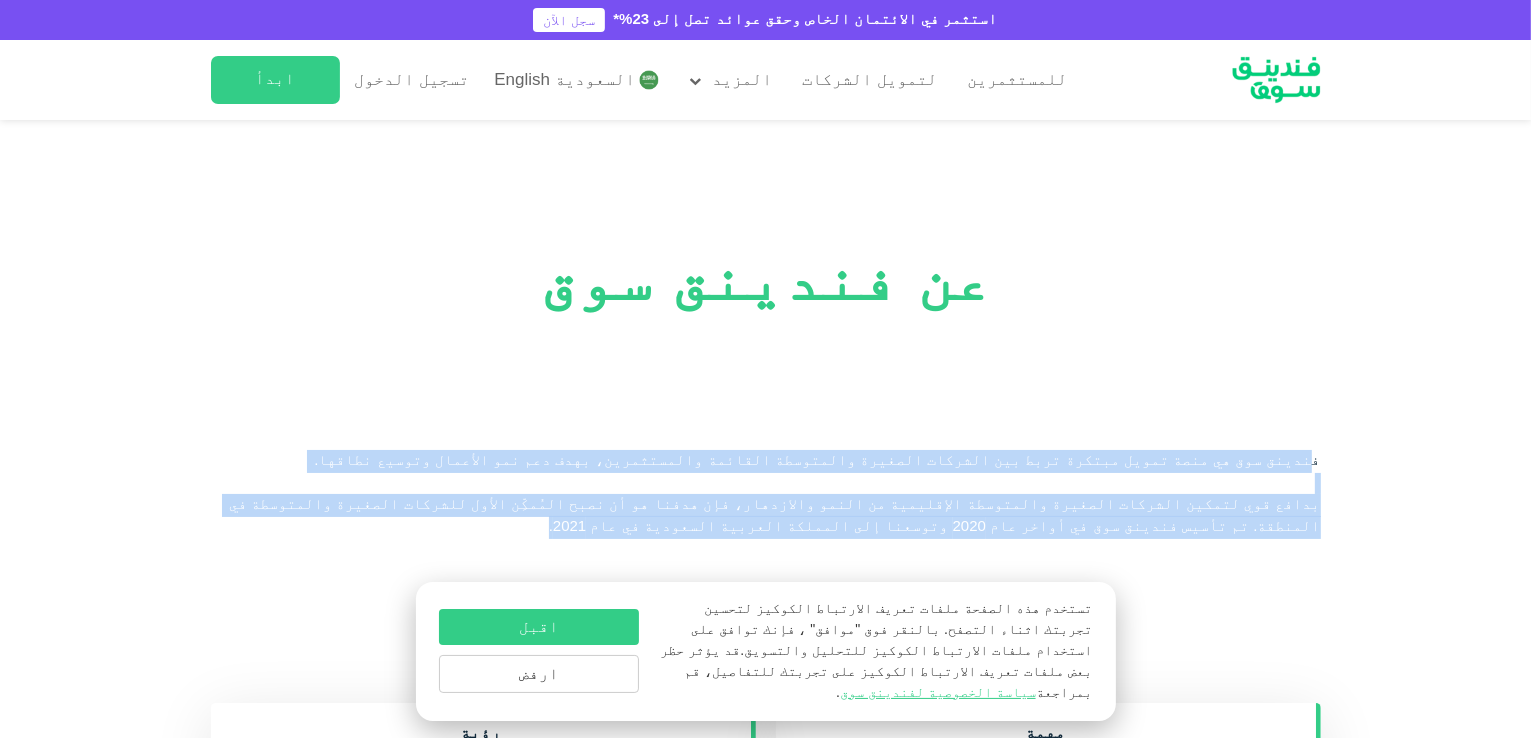 drag, startPoint x: 1314, startPoint y: 451, endPoint x: 917, endPoint y: 575, distance: 415.91464 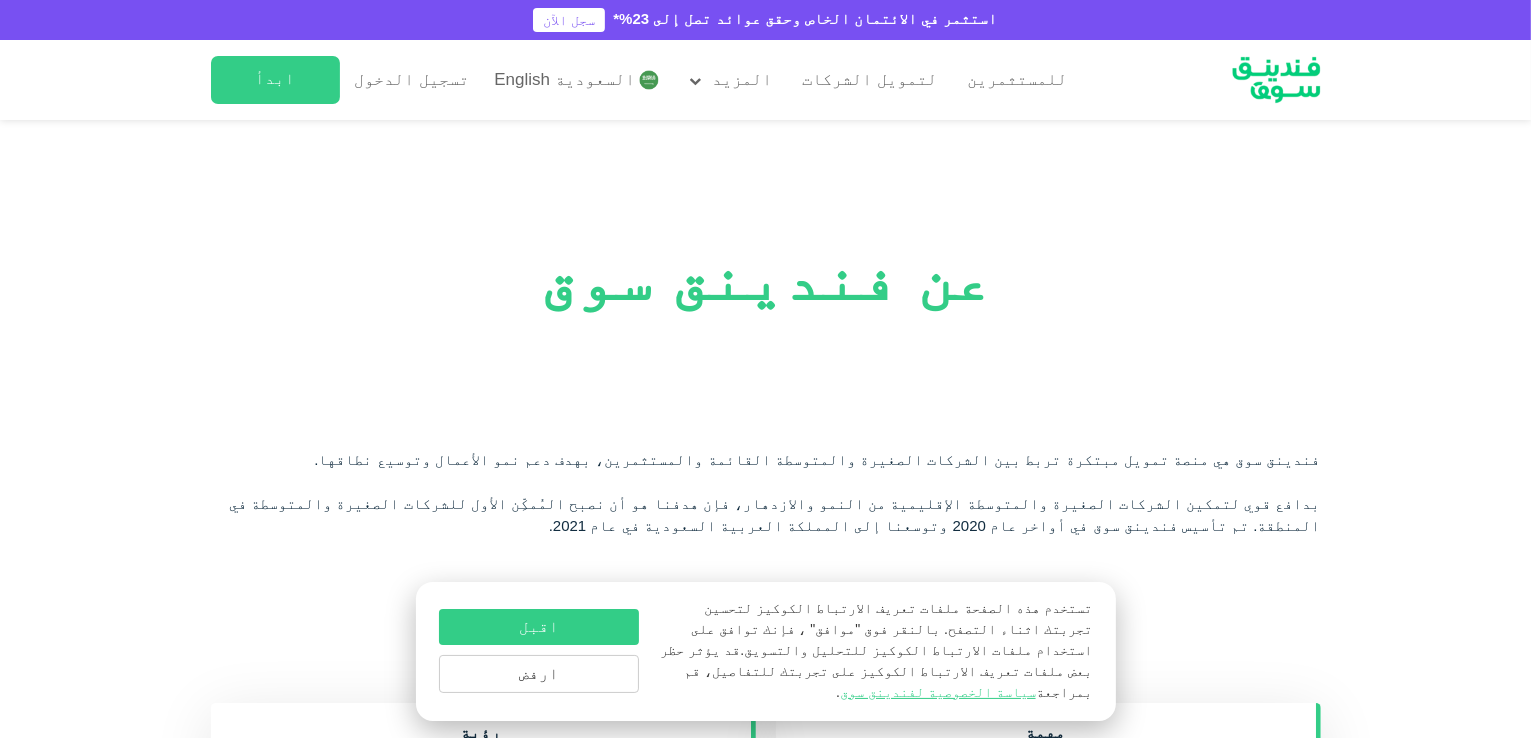 click on "عن فندينق سوق" at bounding box center (766, 285) 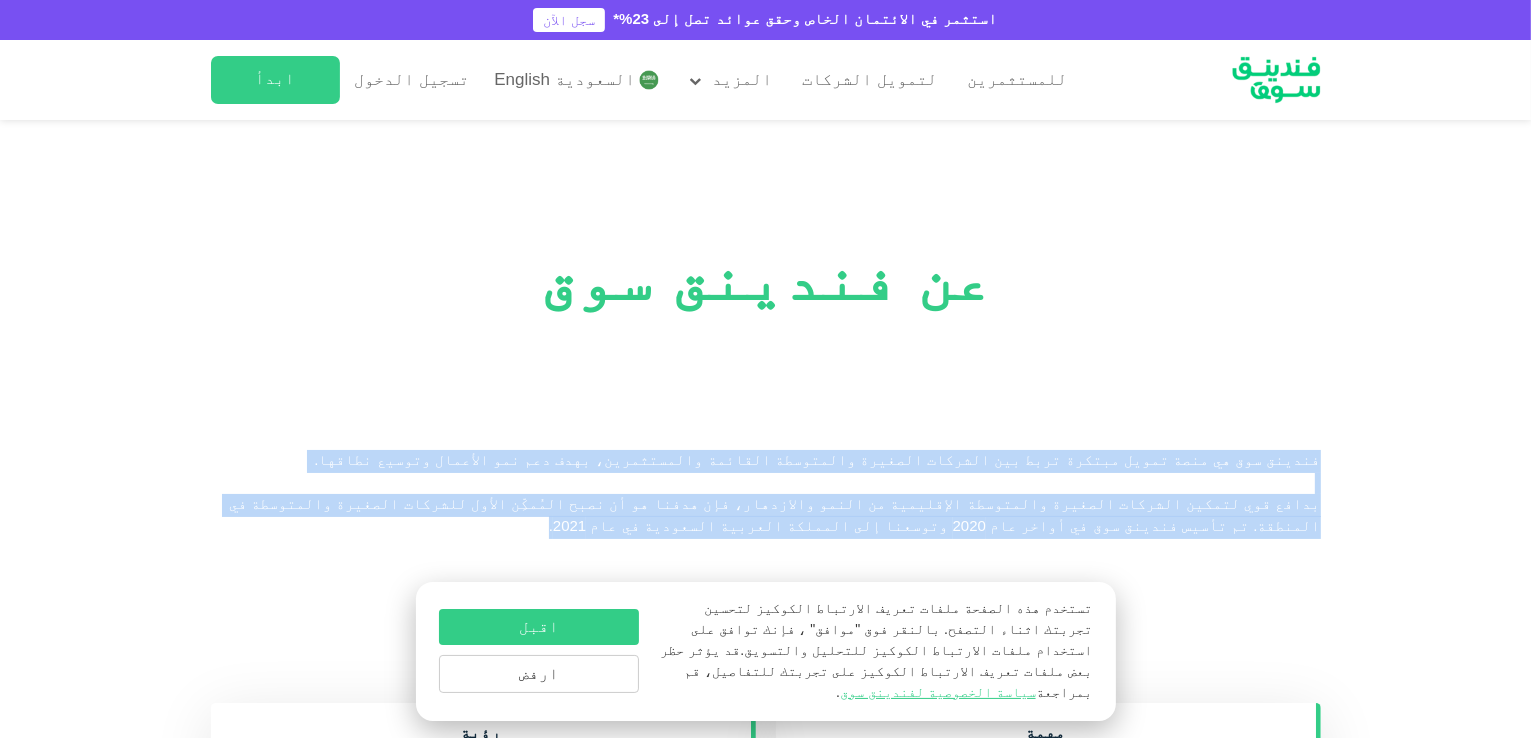 drag, startPoint x: 1328, startPoint y: 466, endPoint x: 831, endPoint y: 540, distance: 502.47885 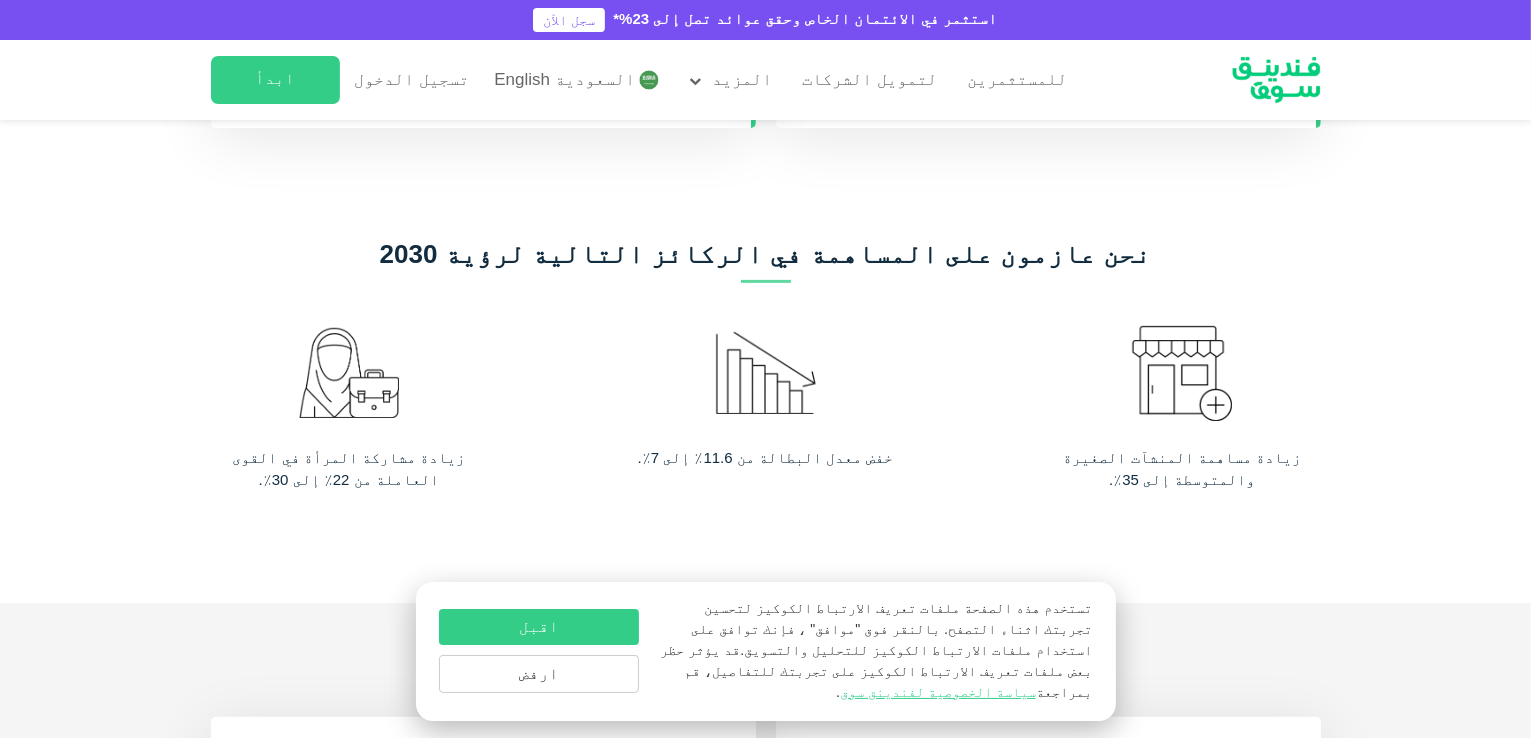 scroll, scrollTop: 696, scrollLeft: 0, axis: vertical 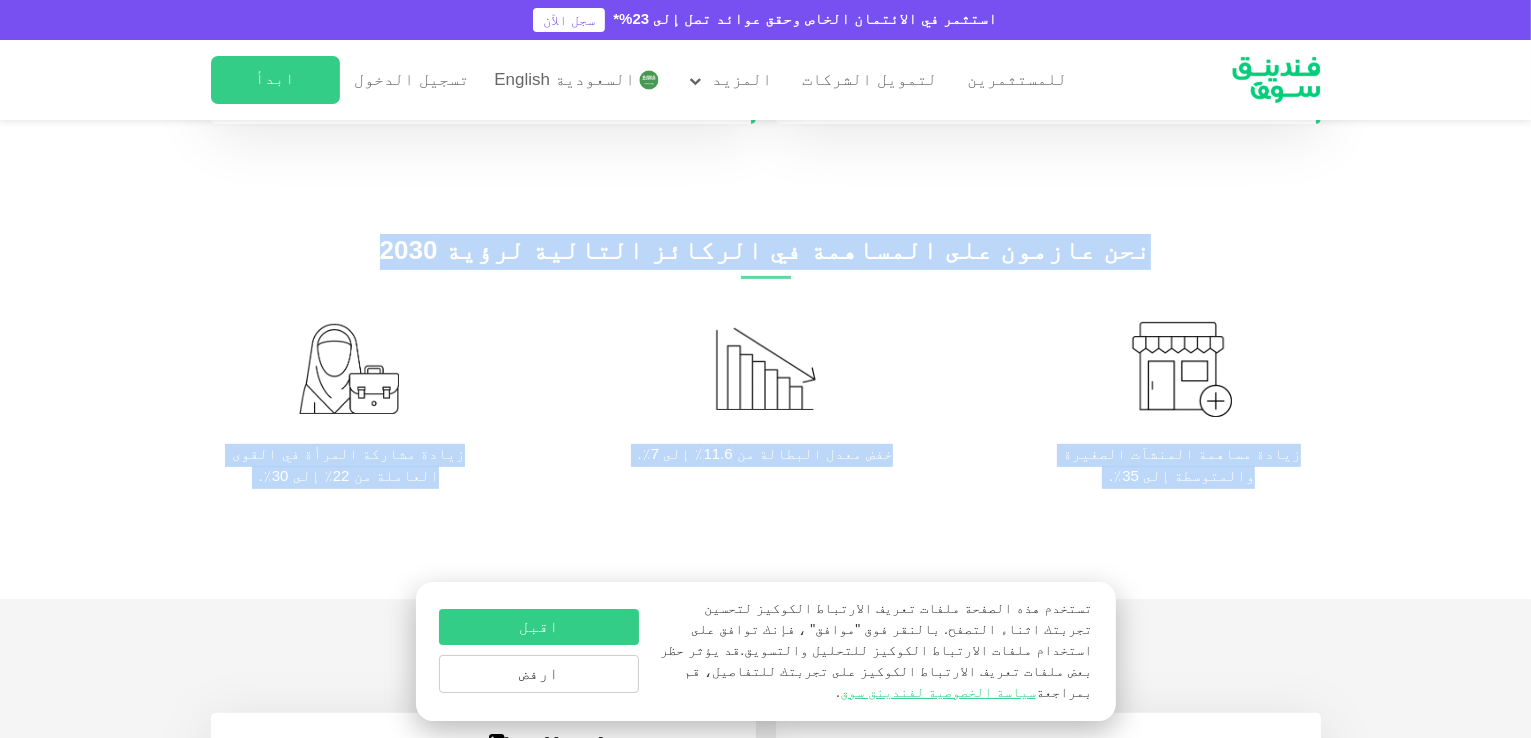 drag, startPoint x: 1087, startPoint y: 235, endPoint x: 275, endPoint y: 603, distance: 891.4976 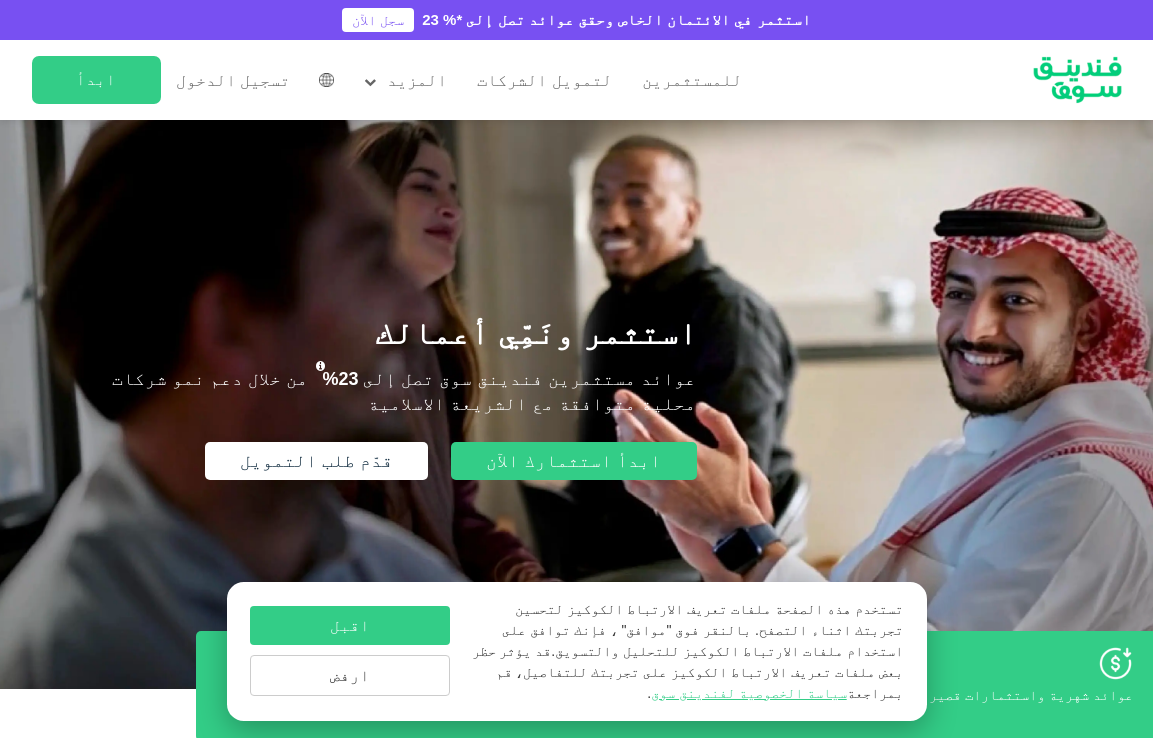 scroll, scrollTop: 0, scrollLeft: 0, axis: both 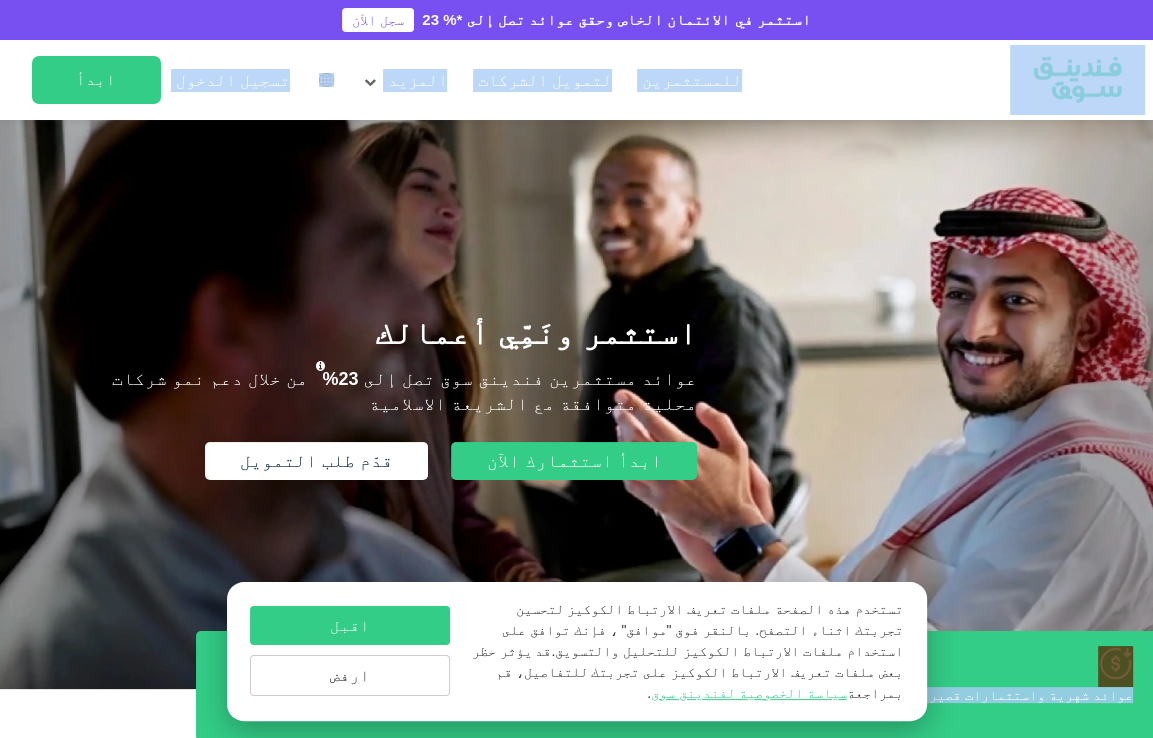 drag, startPoint x: 1152, startPoint y: 56, endPoint x: 1152, endPoint y: 197, distance: 141 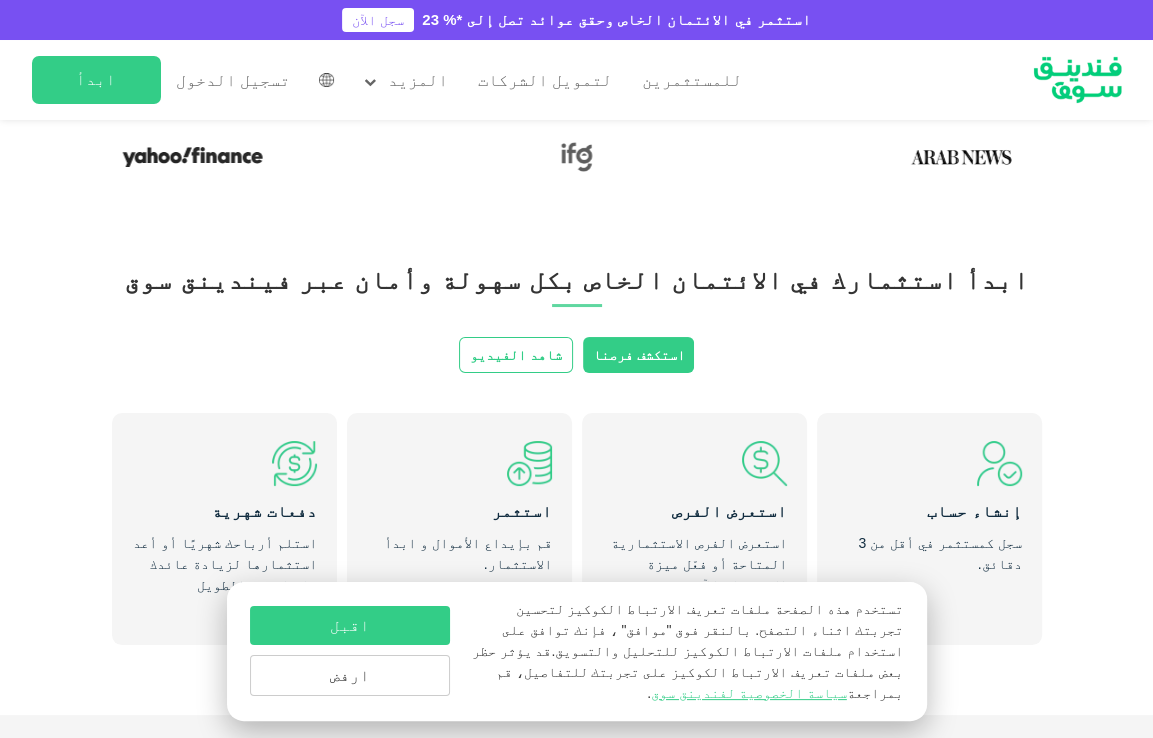 scroll, scrollTop: 960, scrollLeft: 0, axis: vertical 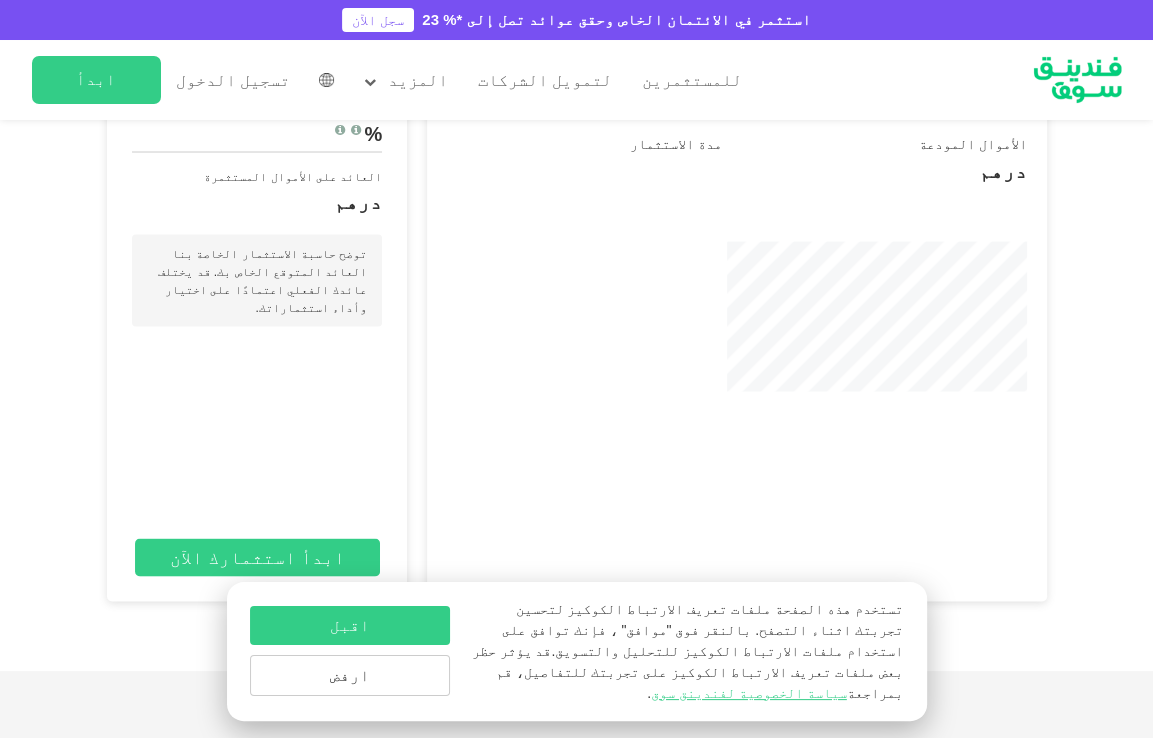 type 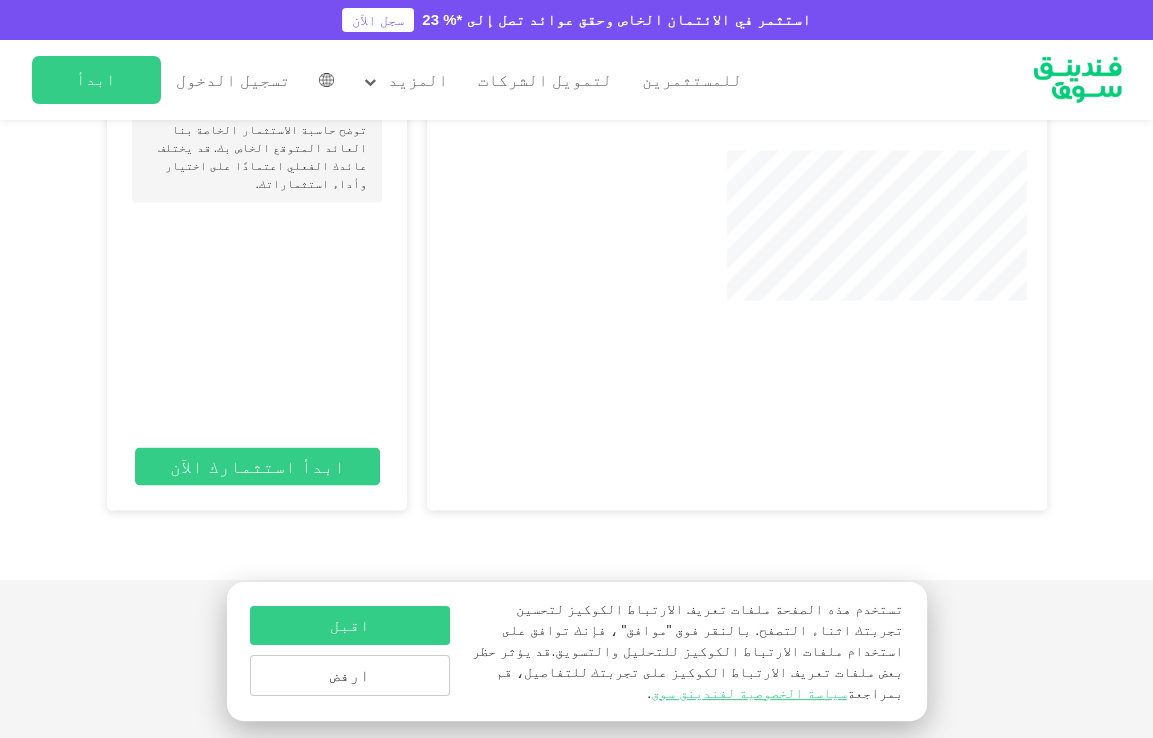 type on "4" 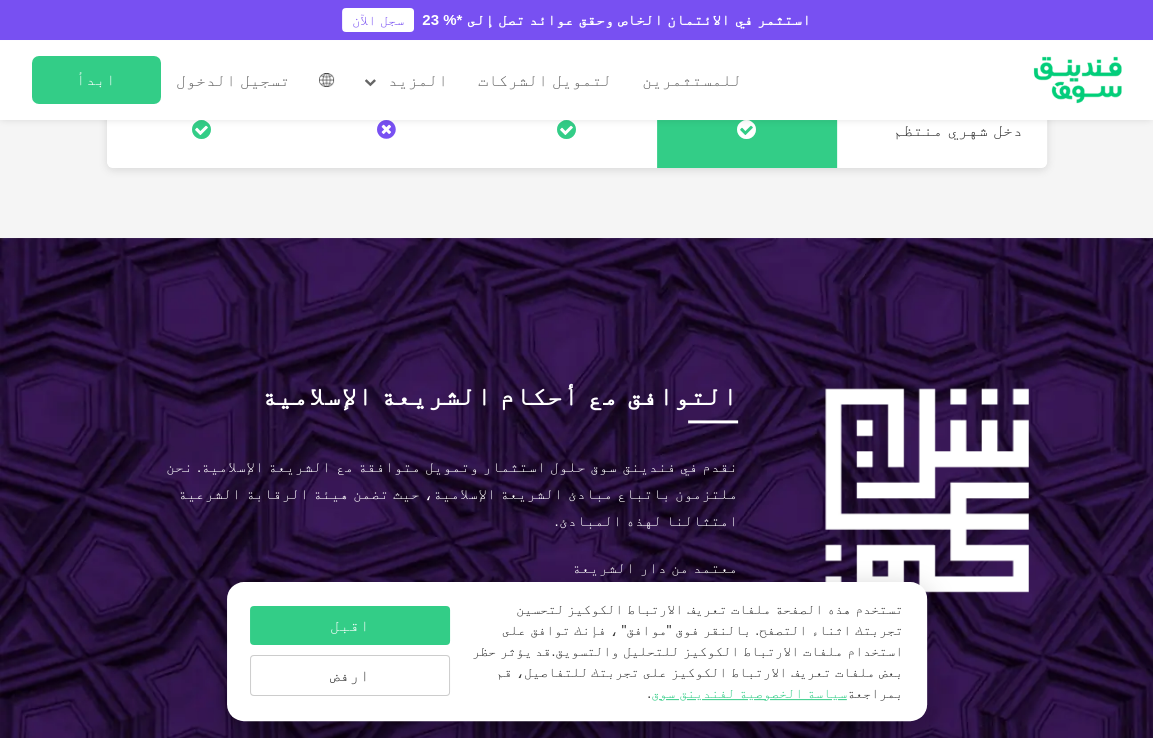 scroll, scrollTop: 1880, scrollLeft: 0, axis: vertical 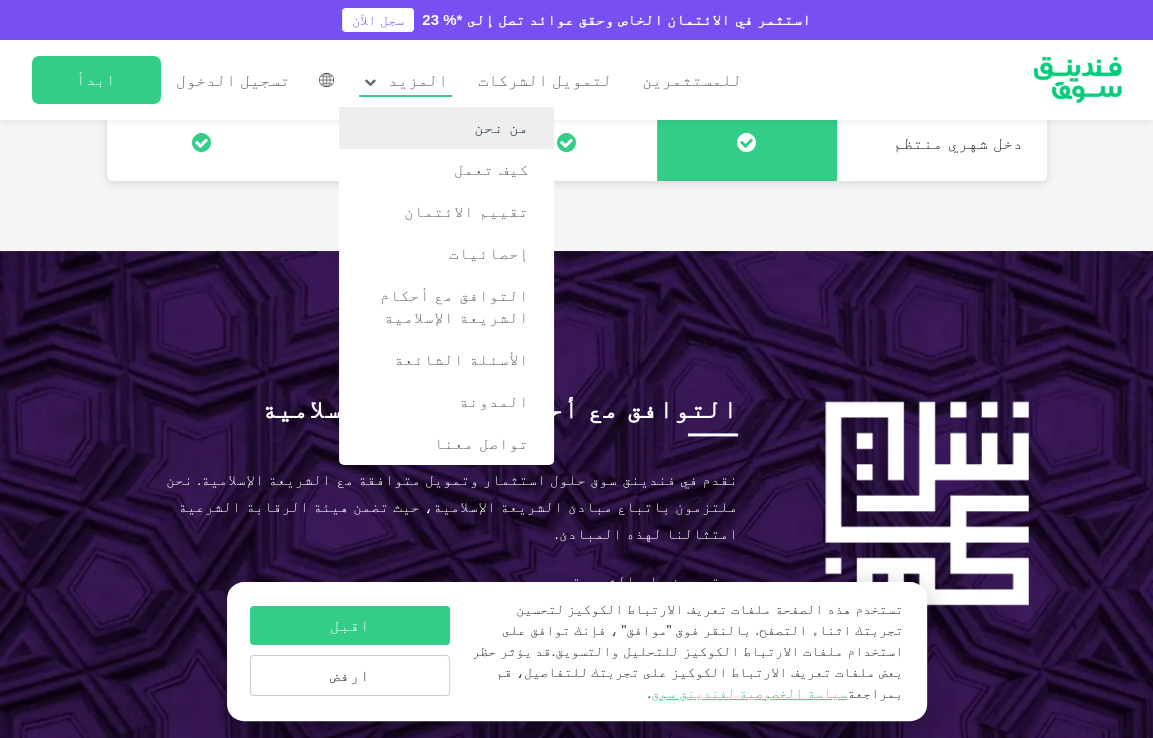 click on "من نحن" at bounding box center [446, 128] 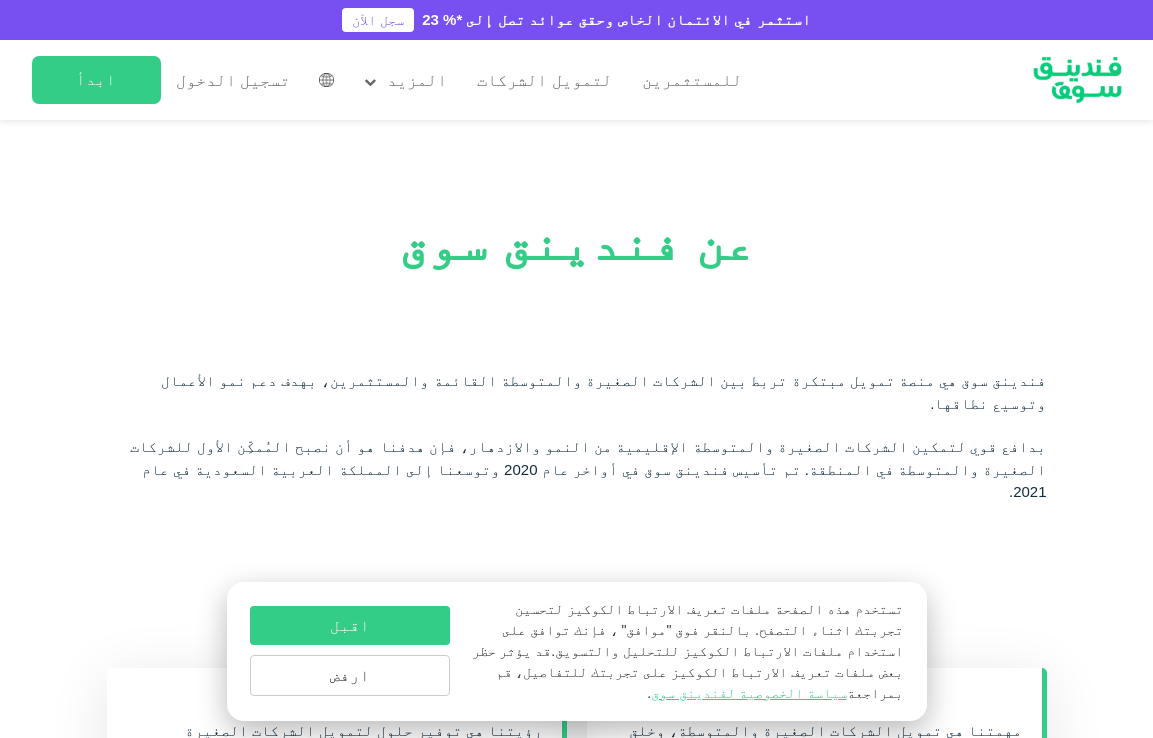 scroll, scrollTop: 0, scrollLeft: 0, axis: both 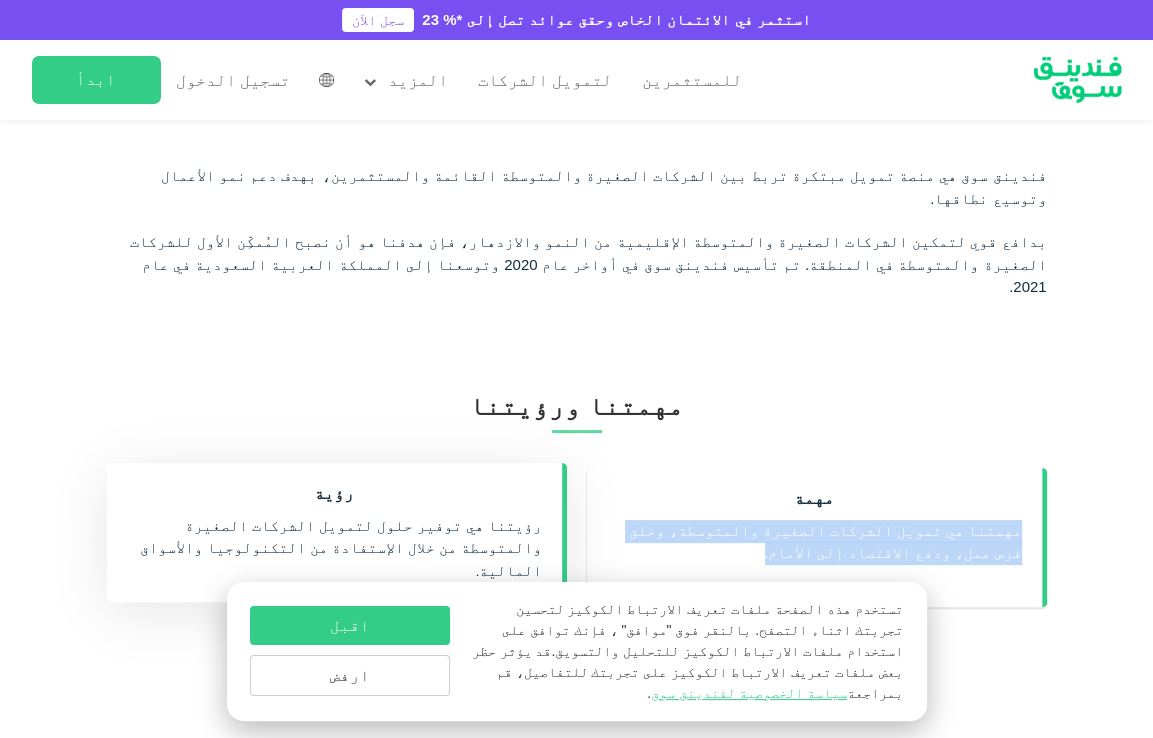 drag, startPoint x: 1030, startPoint y: 481, endPoint x: 959, endPoint y: 518, distance: 80.06248 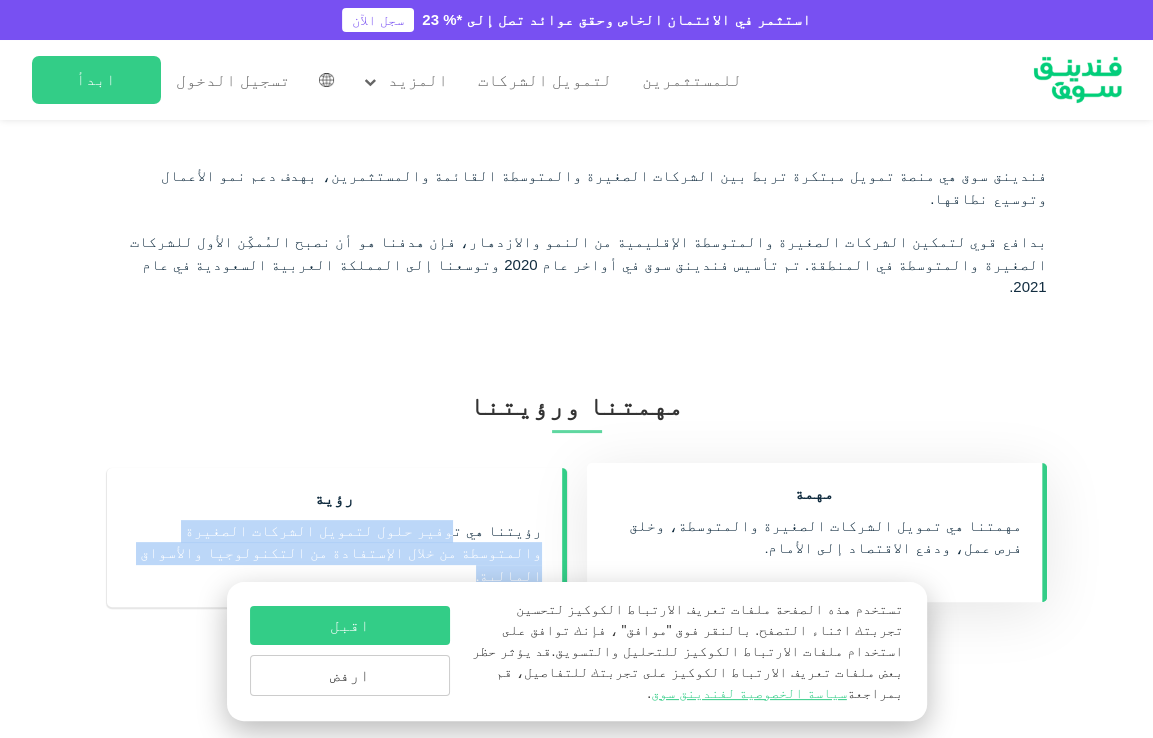 drag, startPoint x: 486, startPoint y: 484, endPoint x: 391, endPoint y: 511, distance: 98.762344 